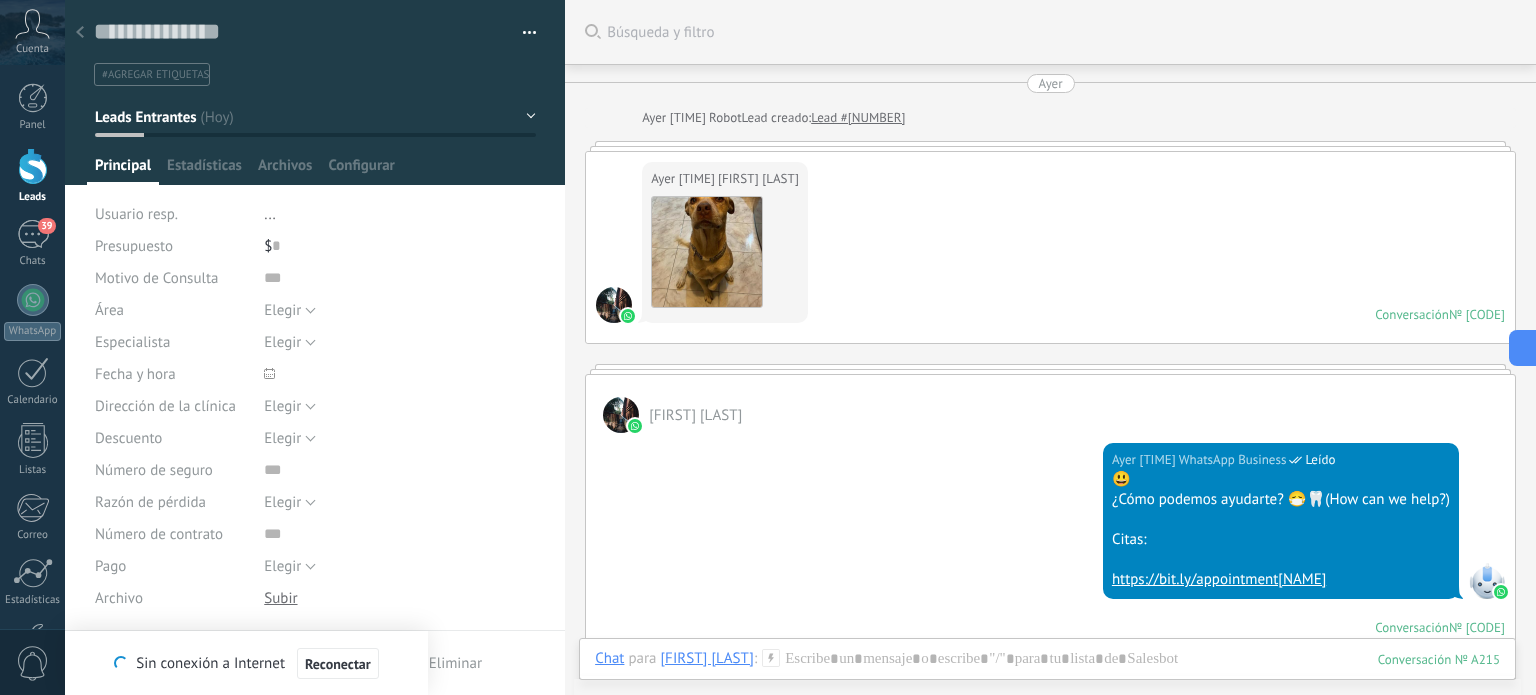 scroll, scrollTop: 0, scrollLeft: 0, axis: both 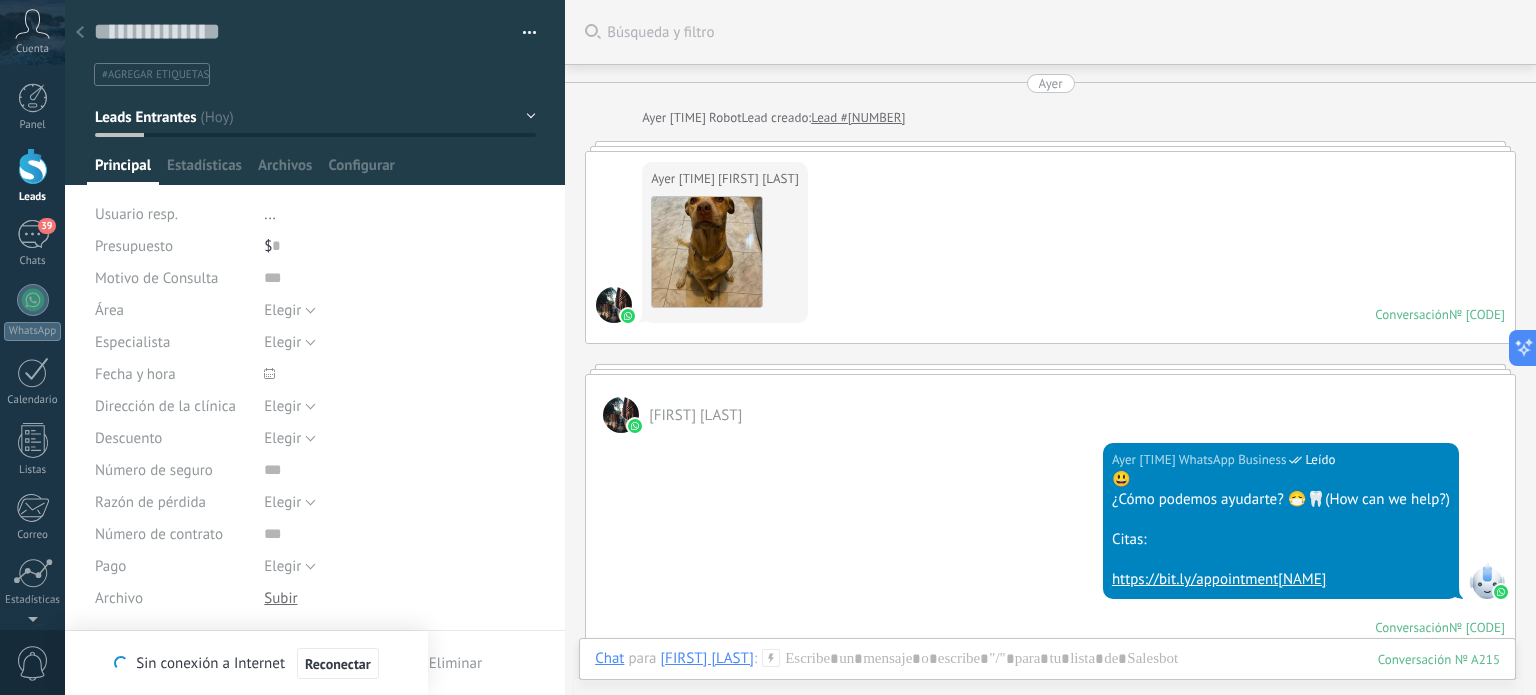 click at bounding box center (33, 166) 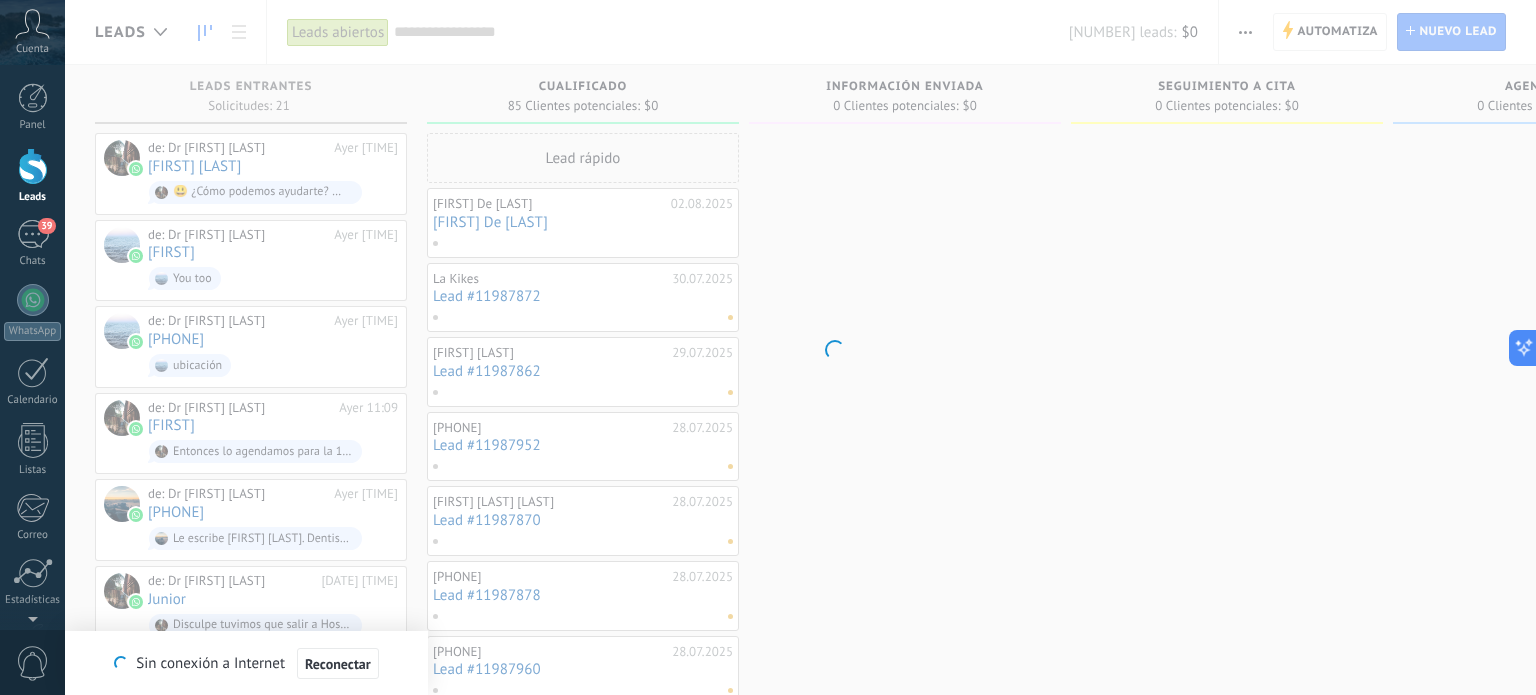 scroll, scrollTop: 100, scrollLeft: 0, axis: vertical 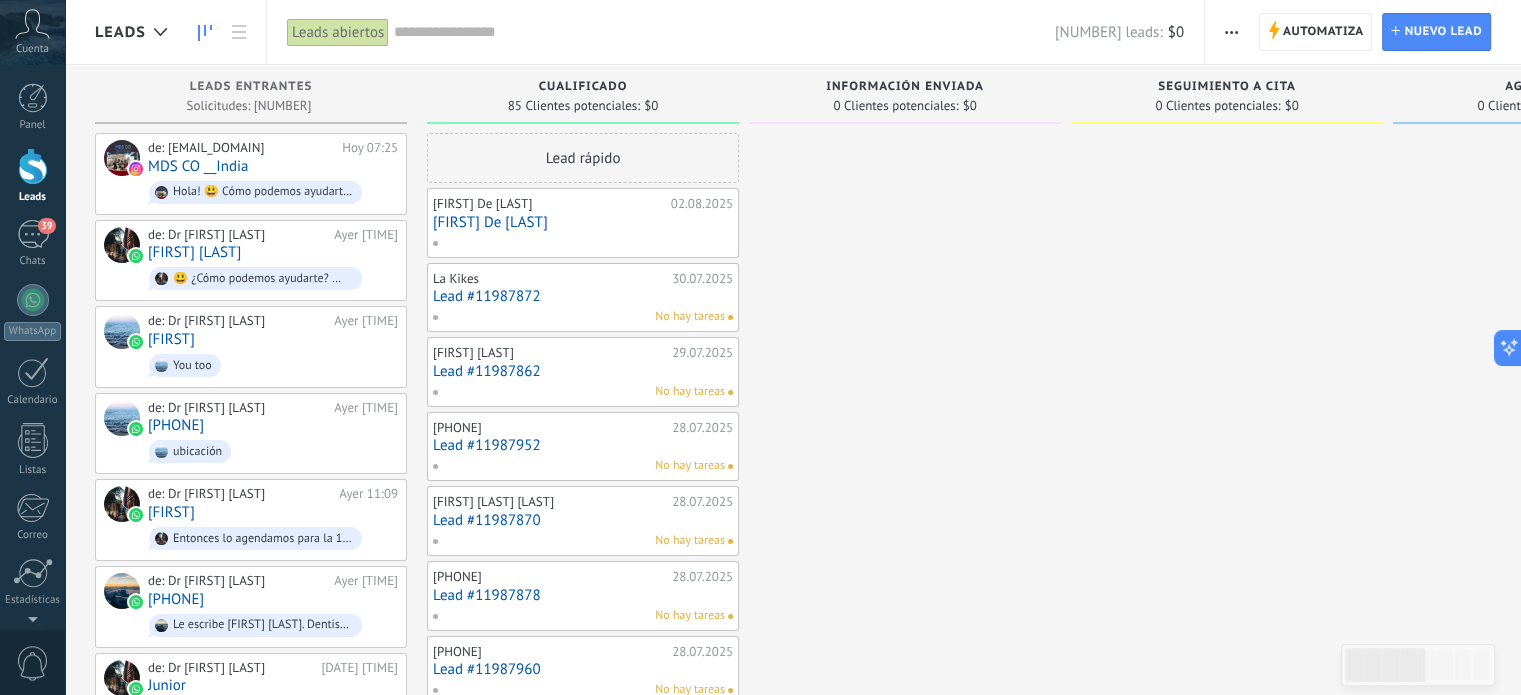 click at bounding box center (1231, 32) 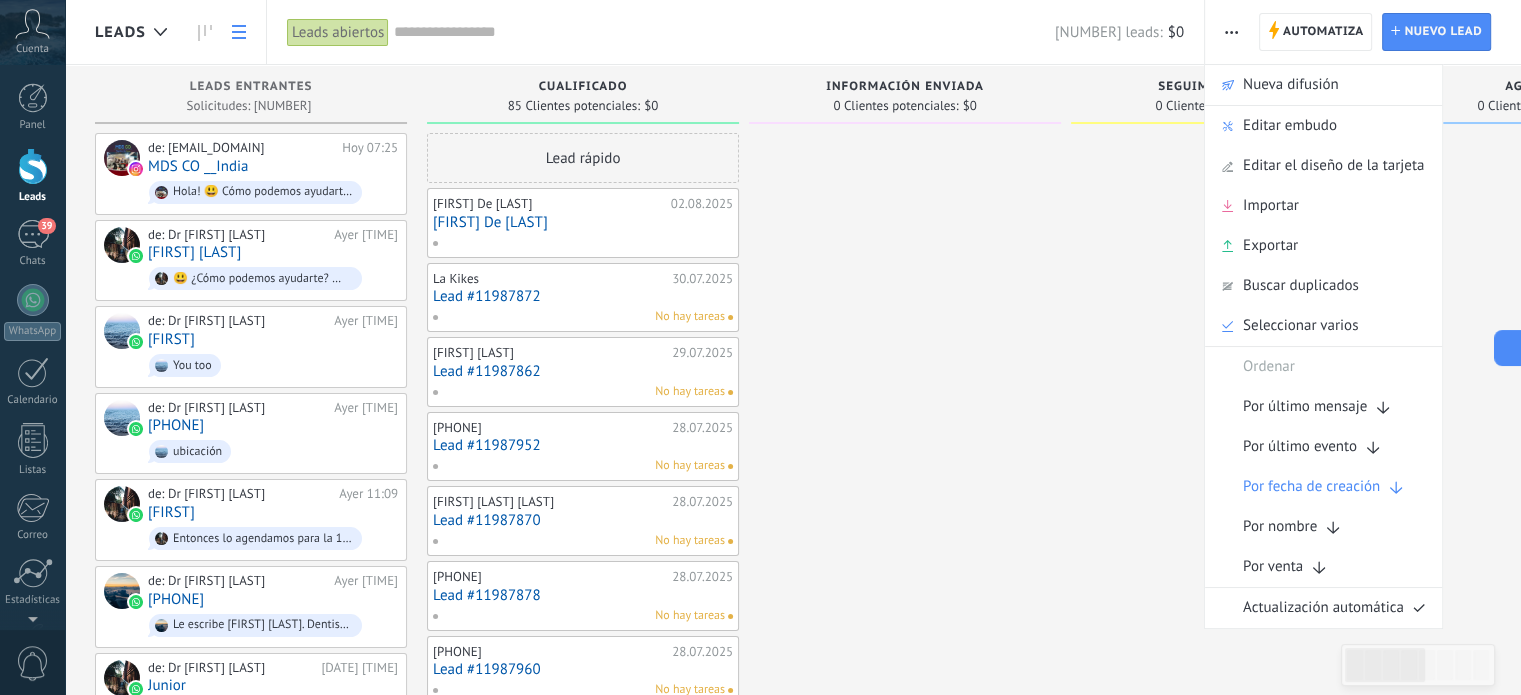 click 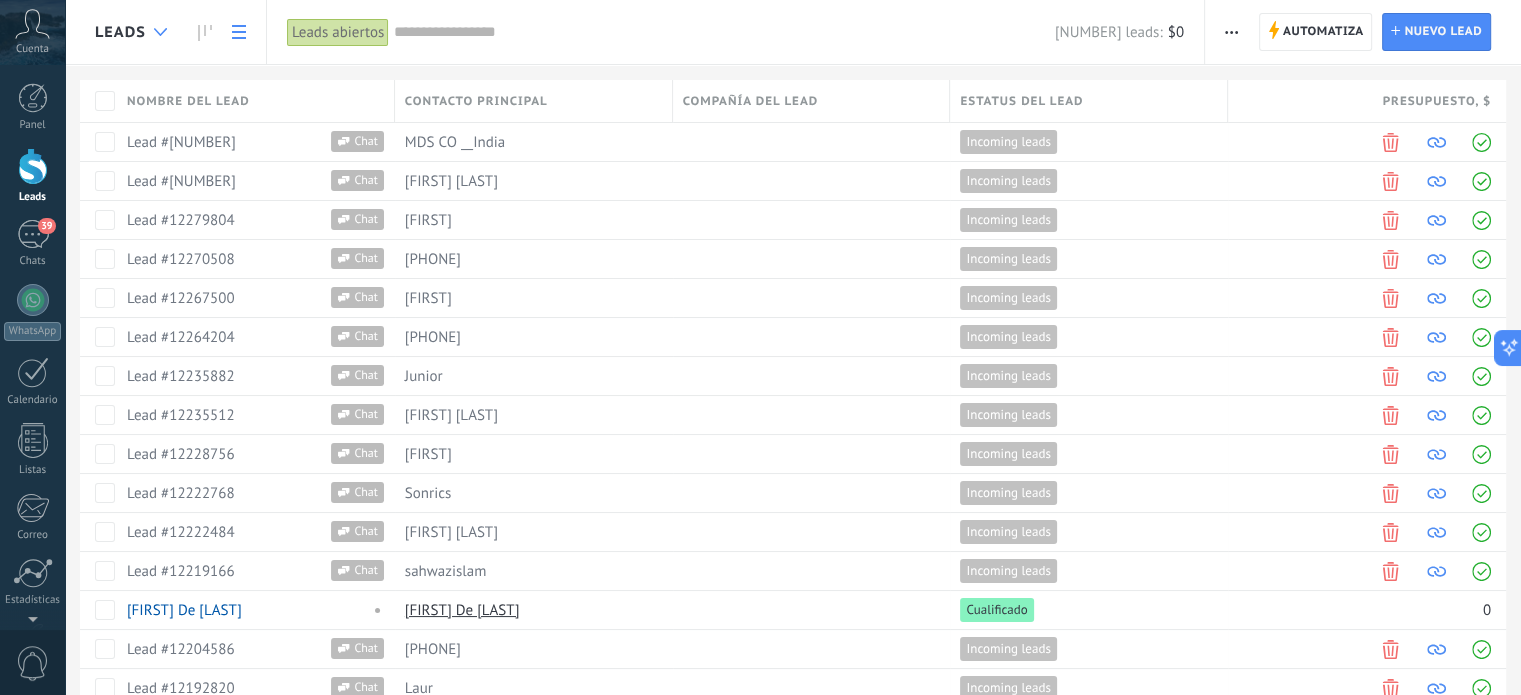 click 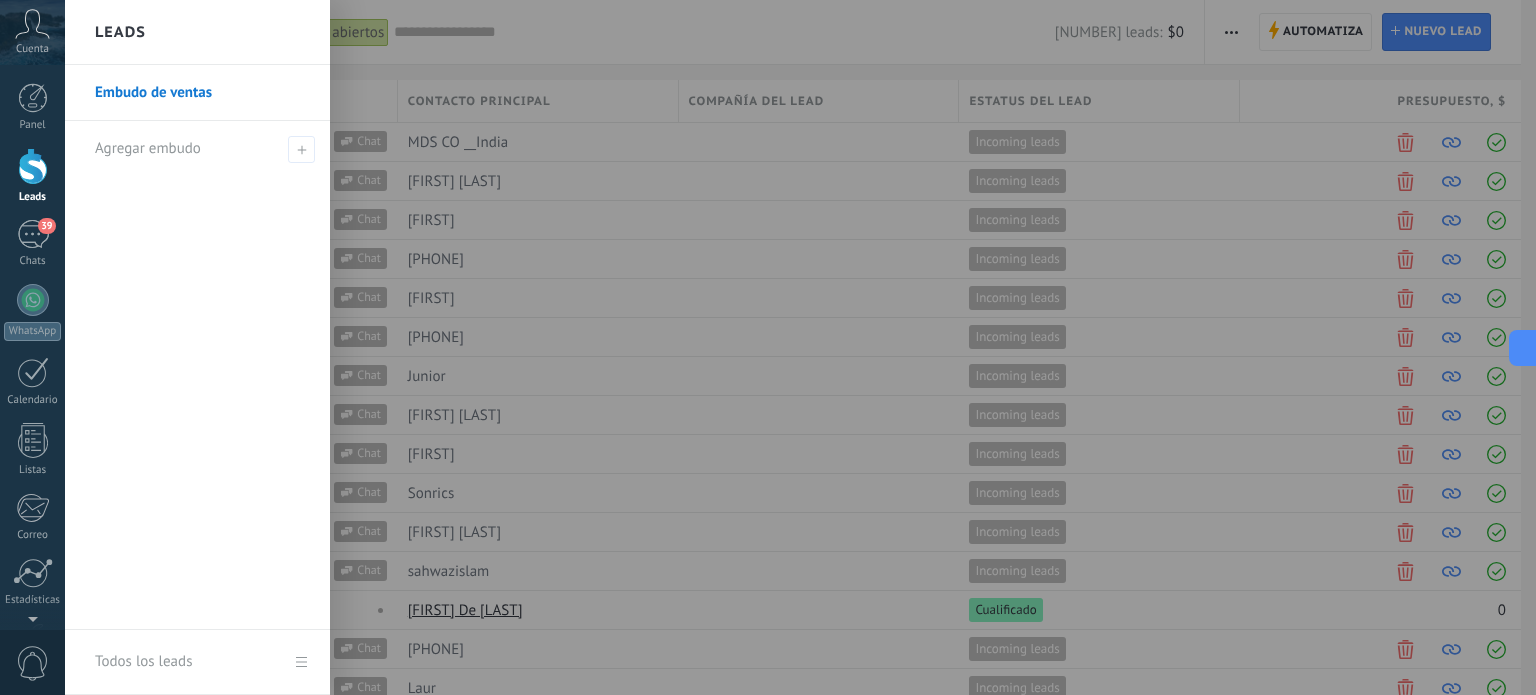 click at bounding box center (833, 347) 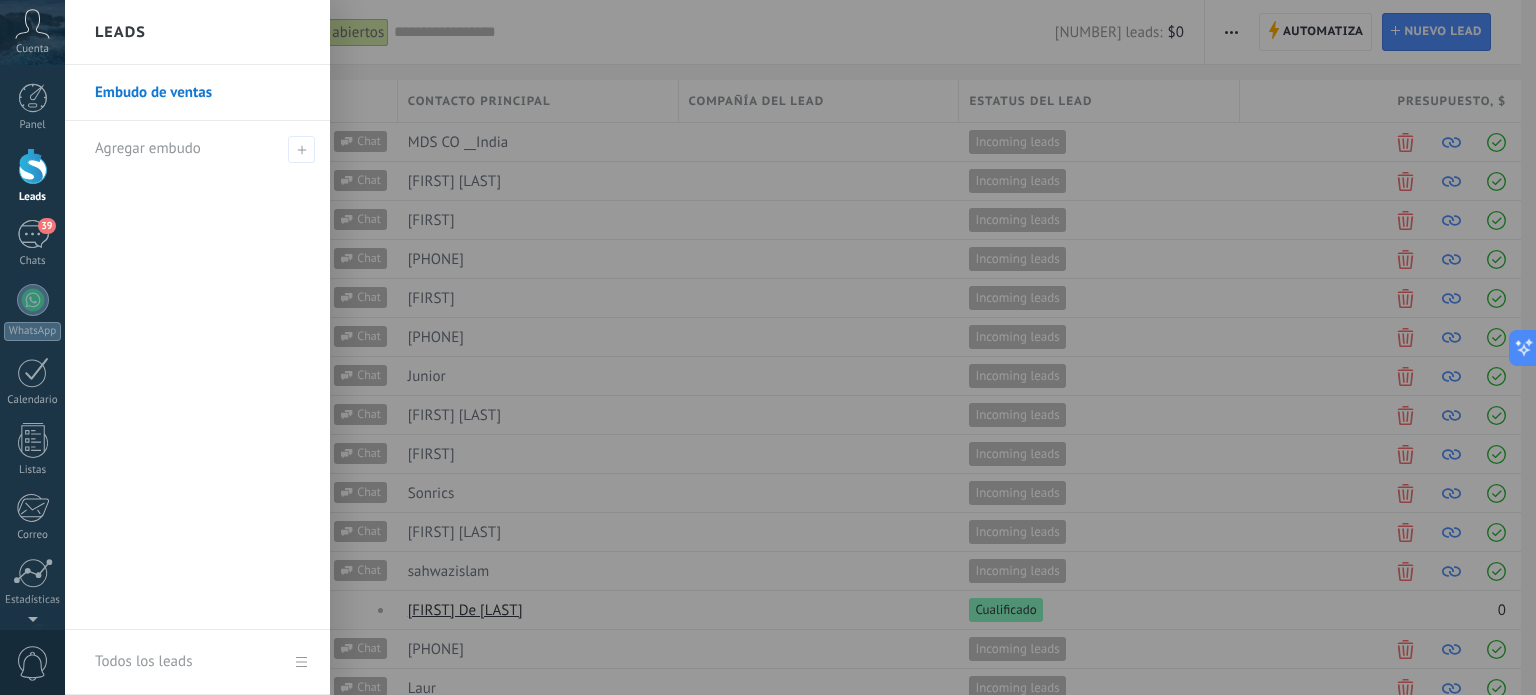 click at bounding box center (33, 166) 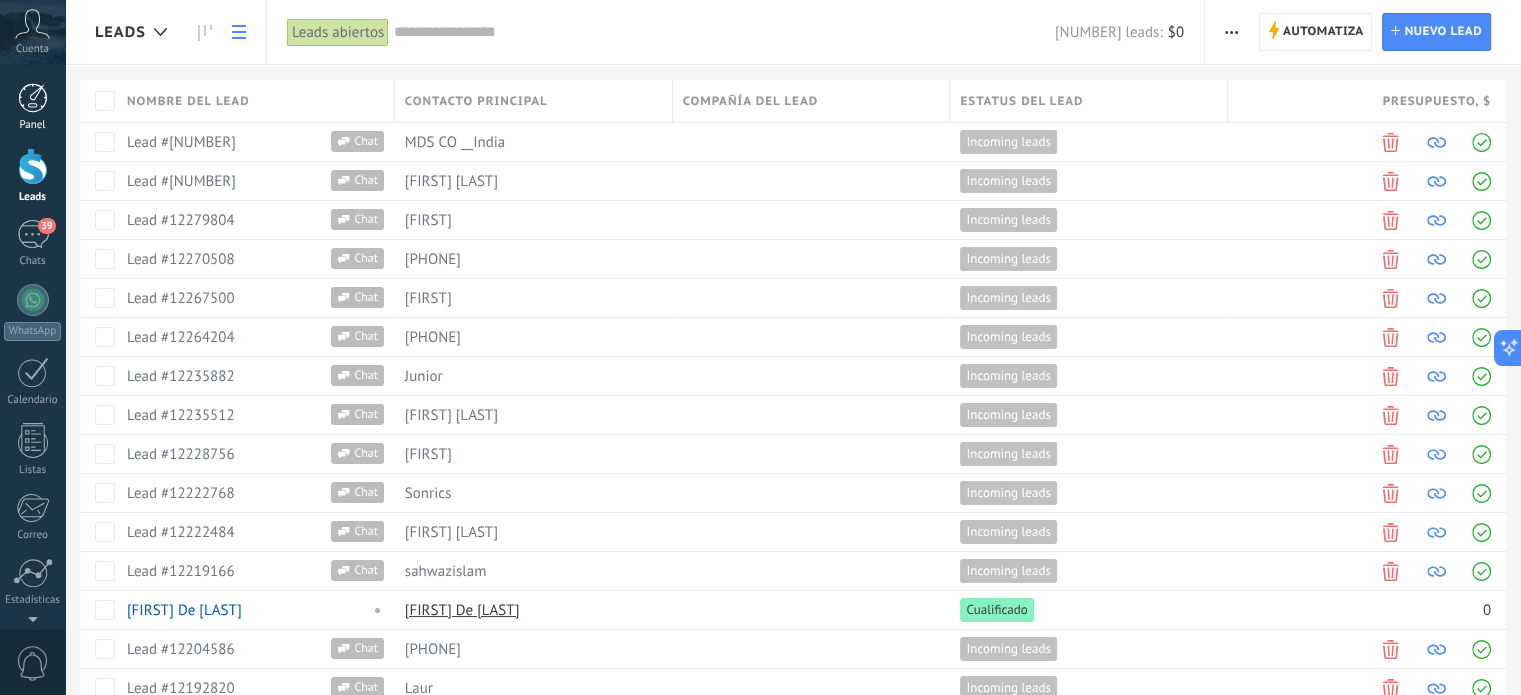 click at bounding box center (33, 98) 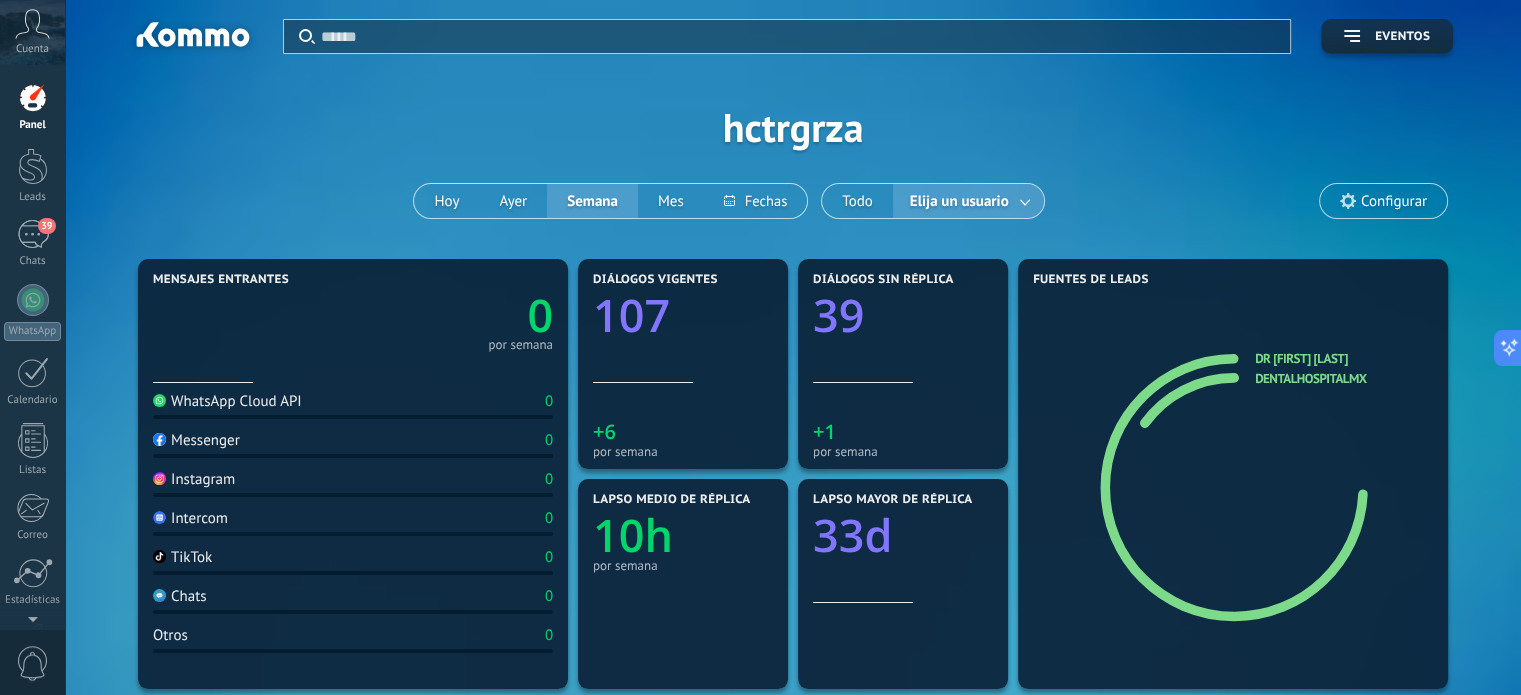 click on "Configurar" at bounding box center (1394, 201) 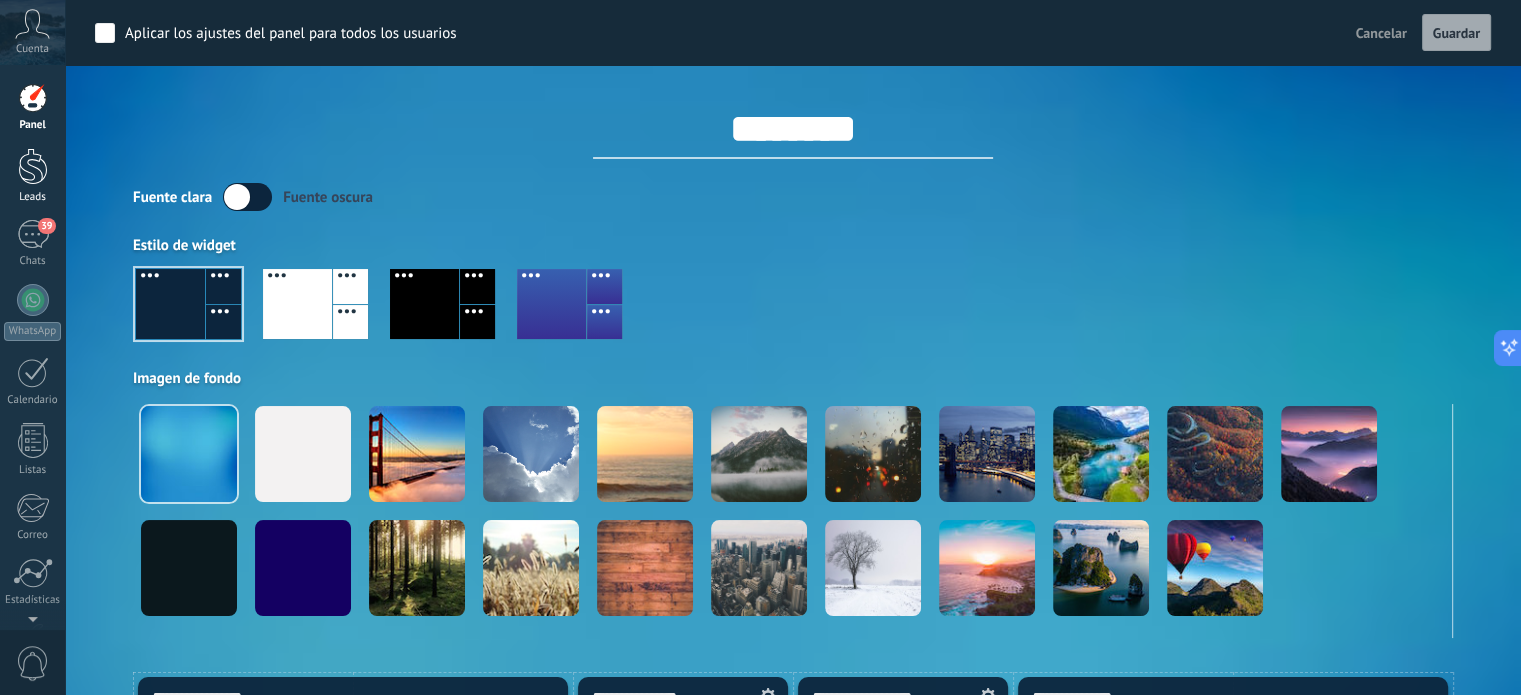 click at bounding box center (33, 166) 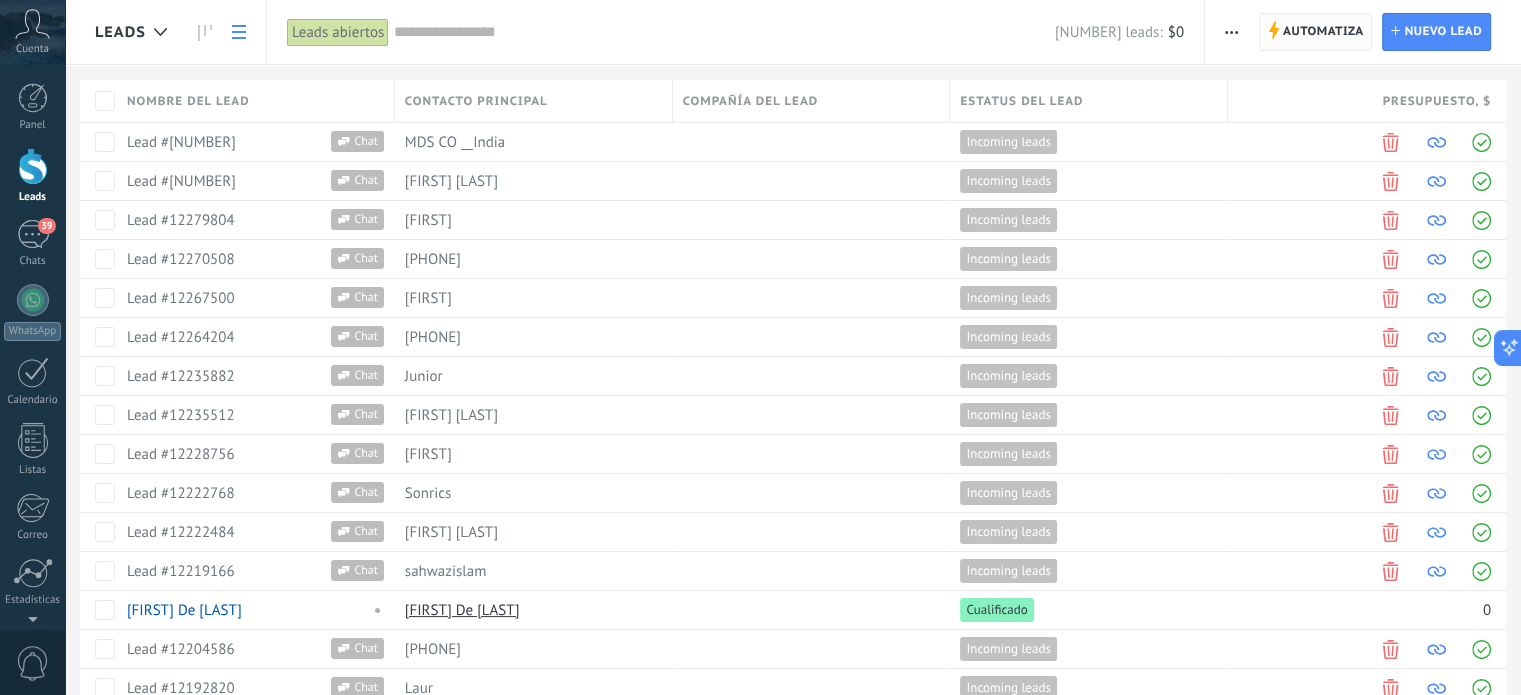 click on "Automatiza" at bounding box center (1323, 32) 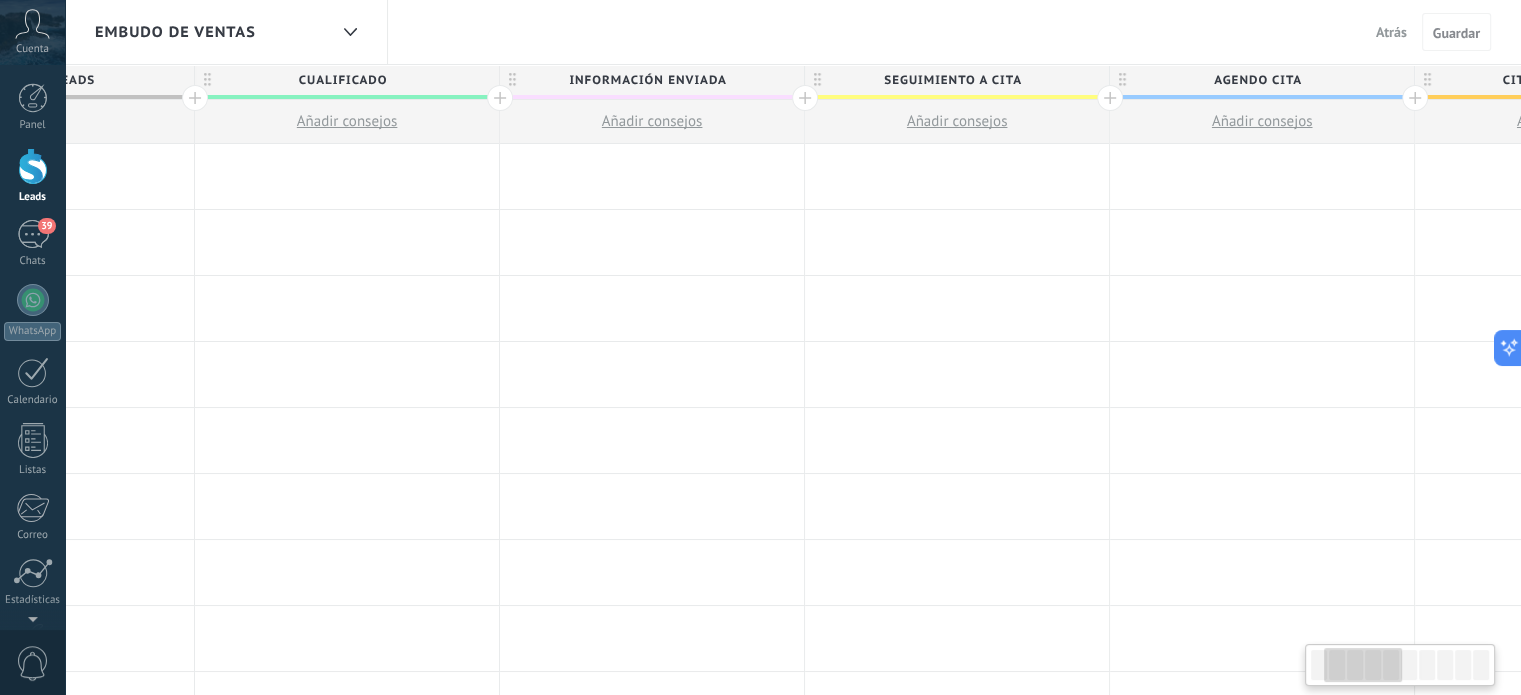 scroll, scrollTop: 0, scrollLeft: 0, axis: both 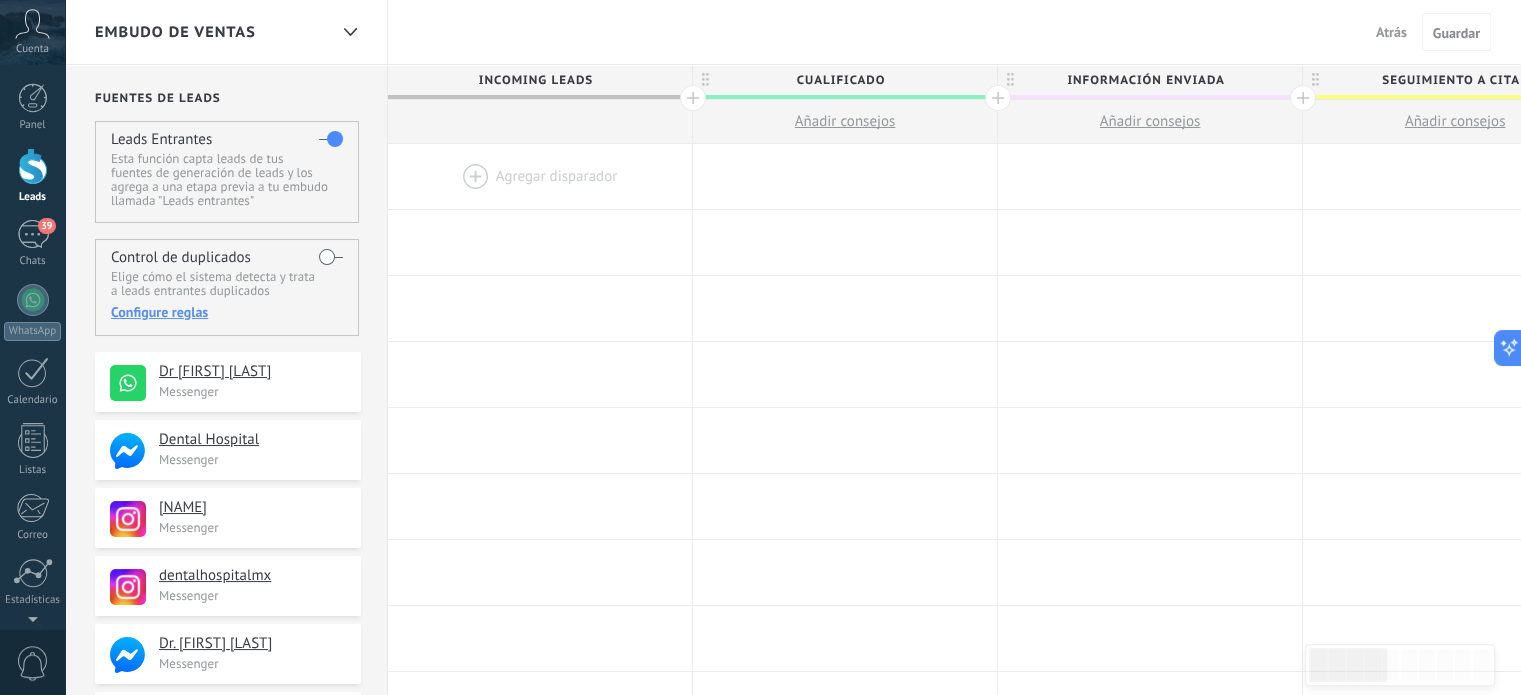 click on "Incoming leads" at bounding box center (535, 80) 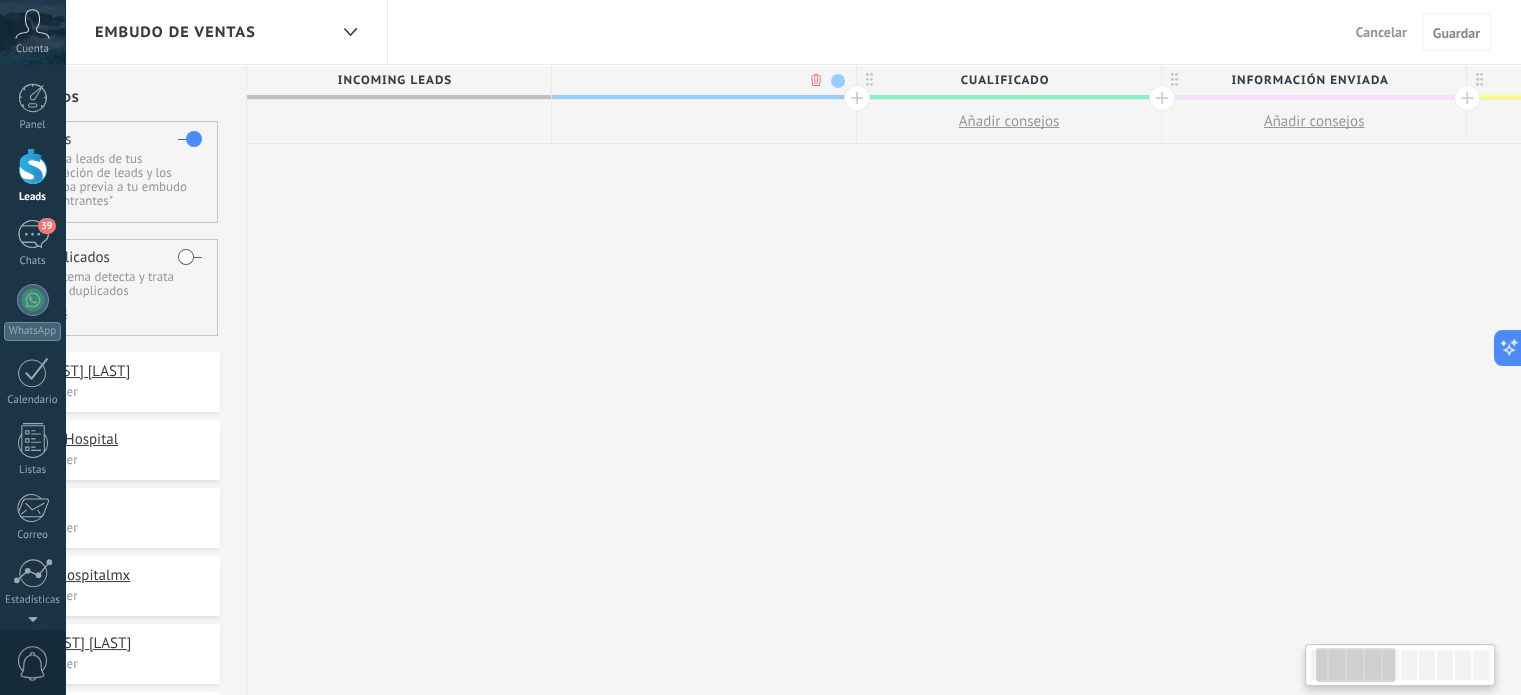 scroll, scrollTop: 0, scrollLeft: 148, axis: horizontal 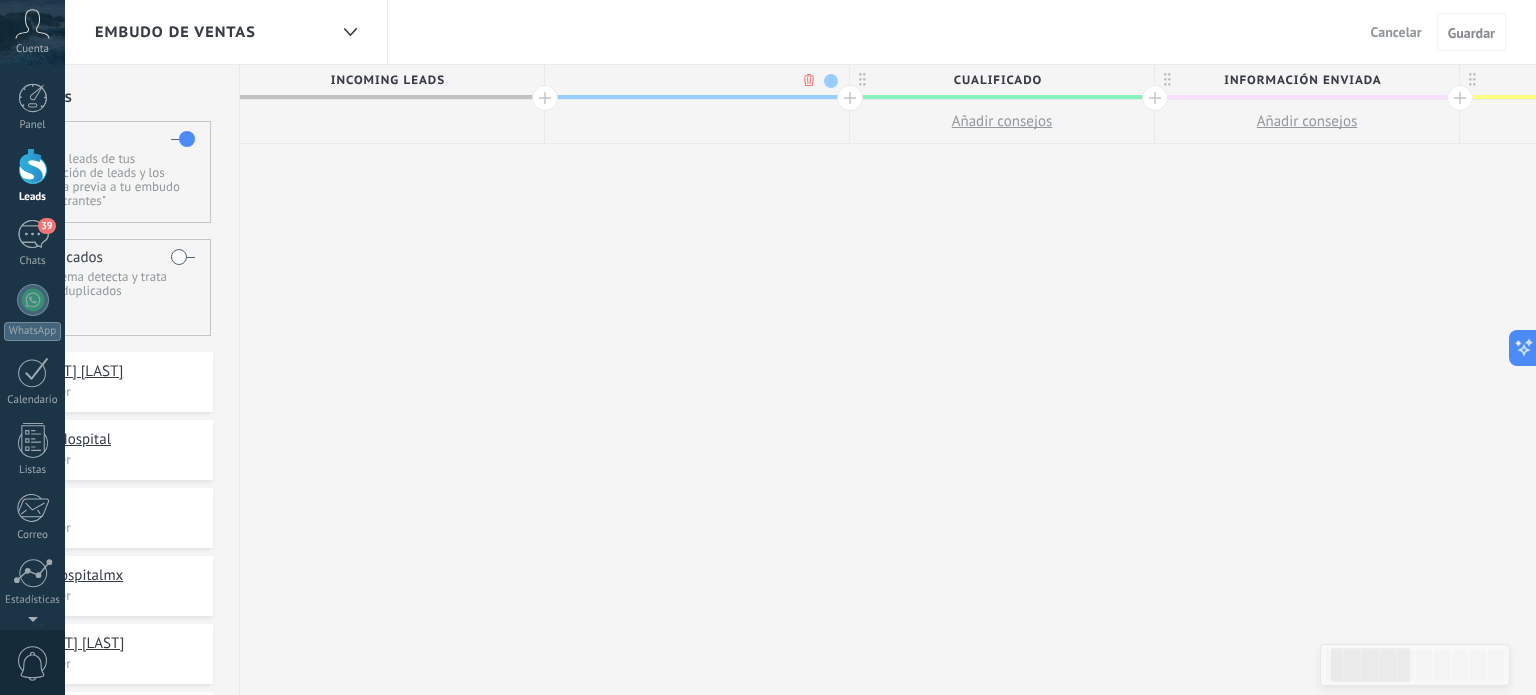 click on ".abccls-1,.abccls-2{fill-rule:evenodd}.abccls-2{fill:#fff} .abfcls-1{fill:none}.abfcls-2{fill:#fff} .abncls-1{isolation:isolate}.abncls-2{opacity:.06}.abncls-2,.abncls-3,.abncls-6{mix-blend-mode:multiply}.abncls-3{opacity:.15}.abncls-4,.abncls-8{fill:#fff}.abncls-5{fill:url(#abnlinear-gradient)}.abncls-6{opacity:.04}.abncls-7{fill:url(#abnlinear-gradient-2)}.abncls-8{fill-rule:evenodd} .abqst0{fill:#ffa200} .abwcls-1{fill:#252525} .cls-1{isolation:isolate} .acicls-1{fill:none} .aclcls-1{fill:#232323} .acnst0{display:none} .addcls-1,.addcls-2{fill:none;stroke-miterlimit:10}.addcls-1{stroke:#dfe0e5}.addcls-2{stroke:#a1a7ab} .adecls-1,.adecls-2{fill:none;stroke-miterlimit:10}.adecls-1{stroke:#dfe0e5}.adecls-2{stroke:#a1a7ab} .adqcls-1{fill:#8591a5;fill-rule:evenodd} .aeccls-1{fill:#5c9f37} .aeecls-1{fill:#f86161} .aejcls-1{fill:#8591a5;fill-rule:evenodd} .aekcls-1{fill-rule:evenodd} .aelcls-1{fill-rule:evenodd;fill:currentColor} .aemcls-1{fill-rule:evenodd;fill:currentColor} .aencls-2{fill:#f86161;opacity:.3}" at bounding box center (768, 347) 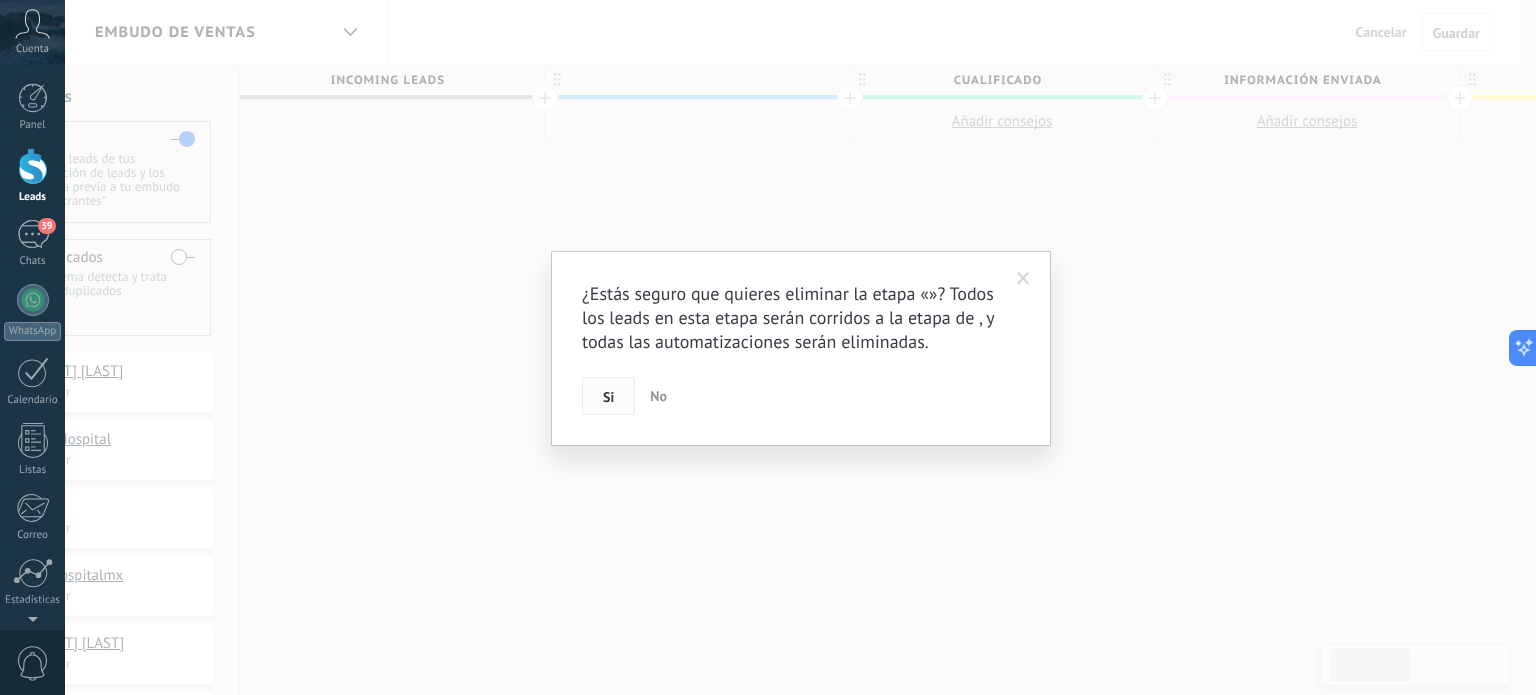 click on "Si" at bounding box center (608, 397) 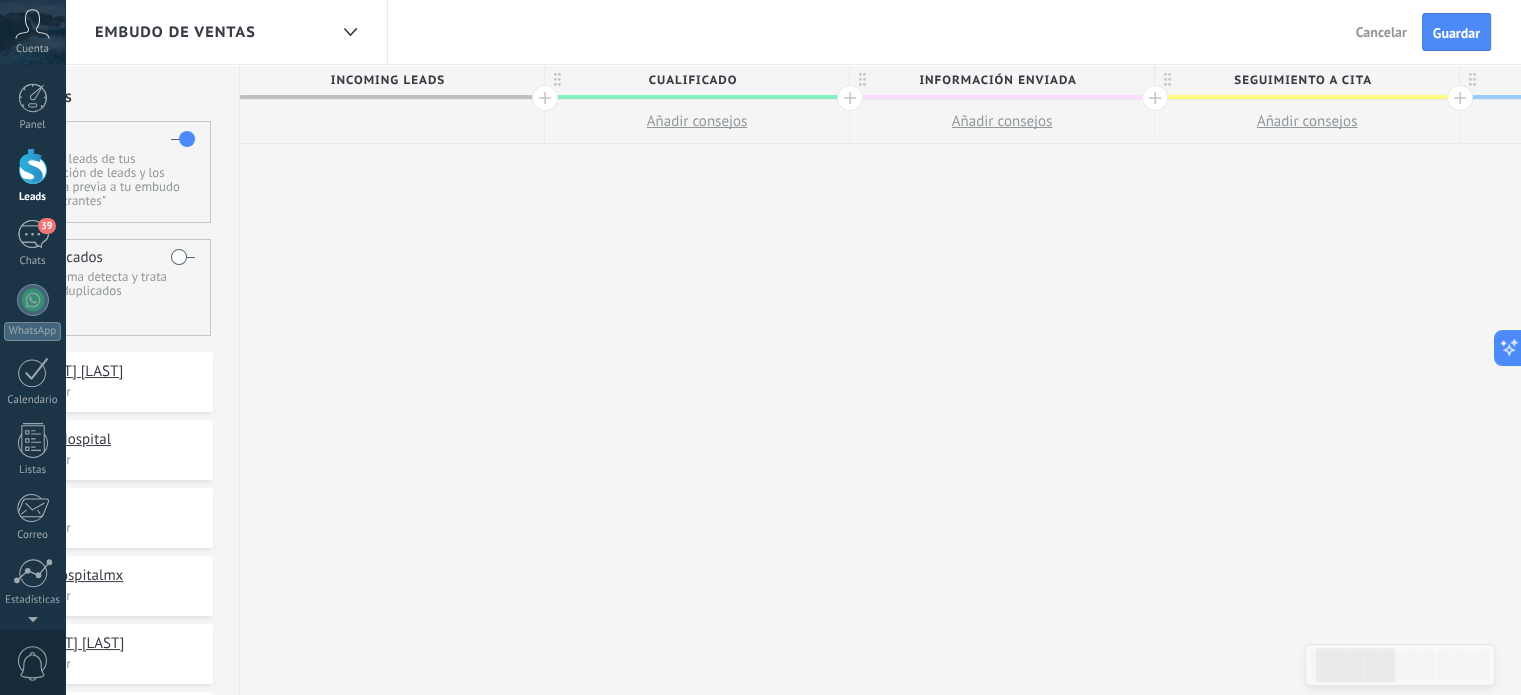 scroll, scrollTop: 0, scrollLeft: 0, axis: both 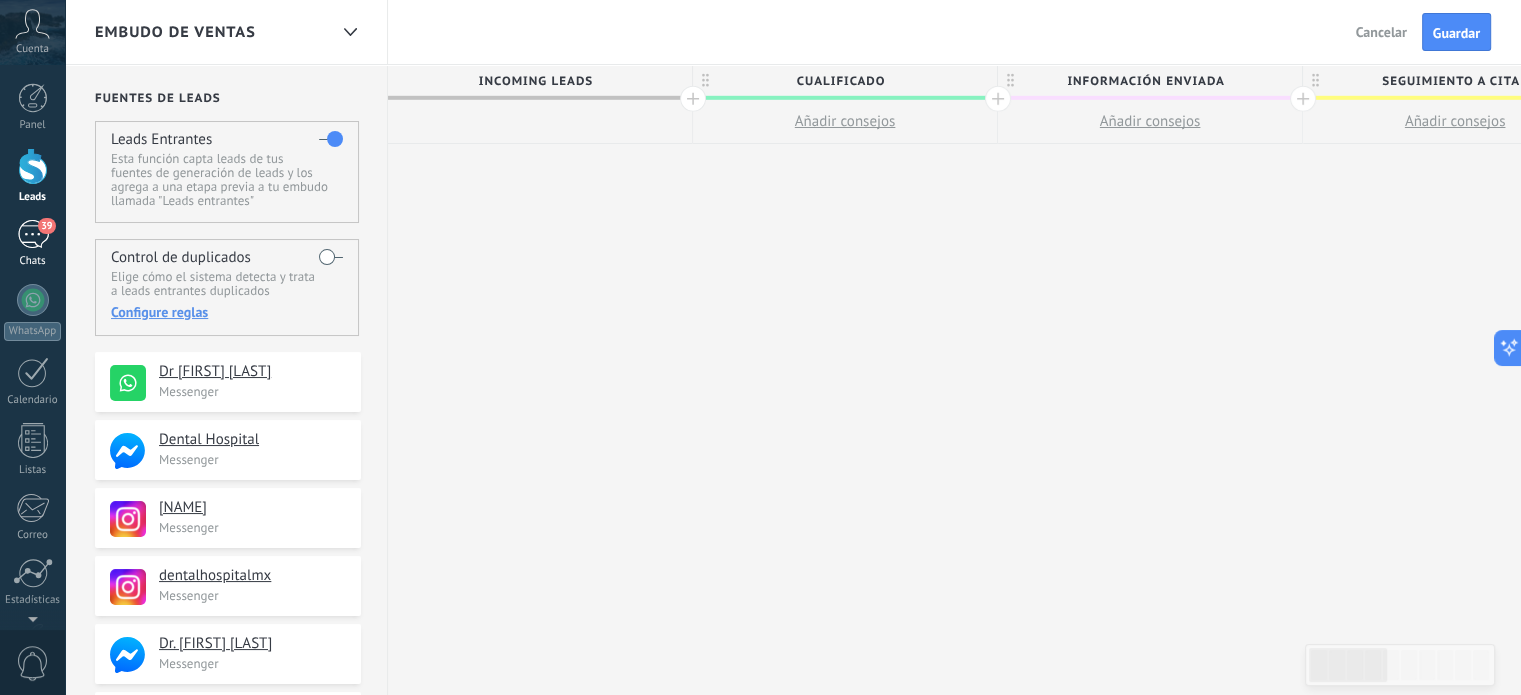 click on "39" at bounding box center (33, 234) 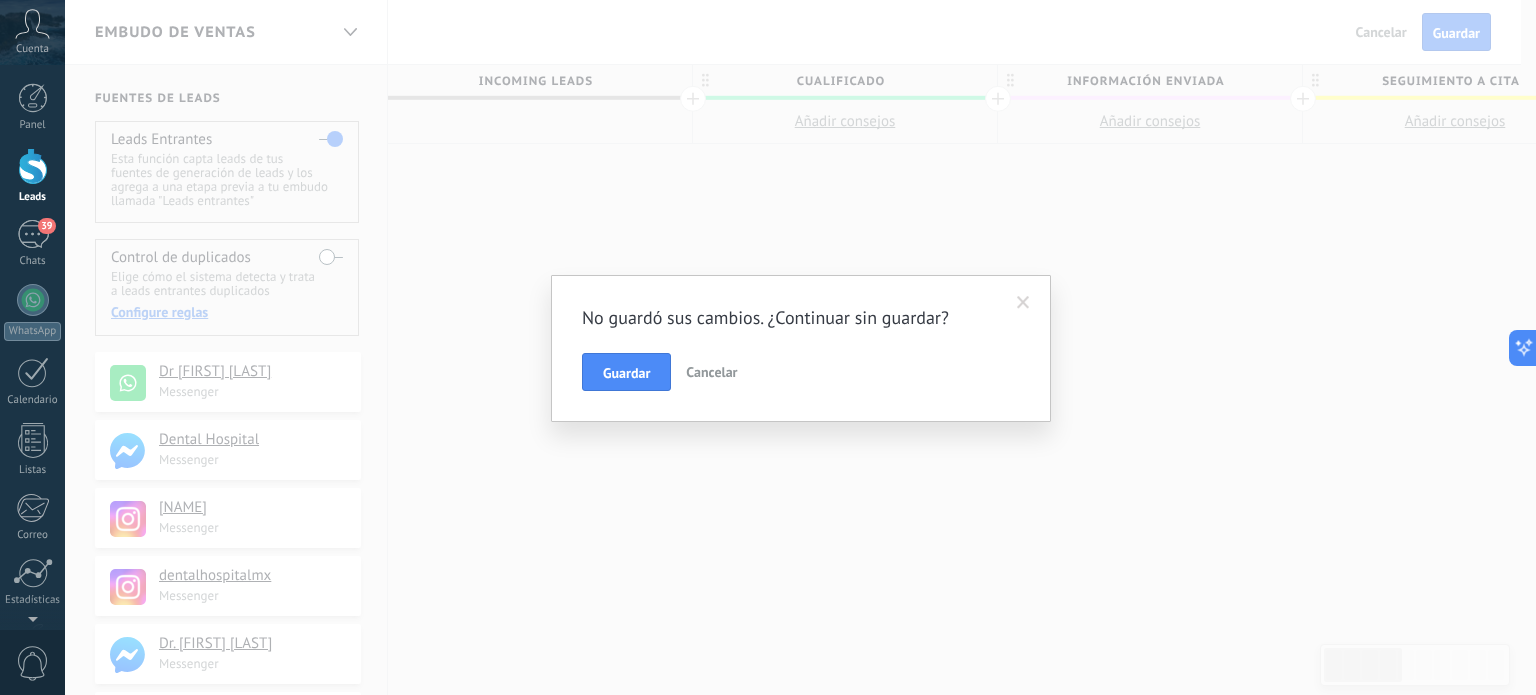 click on "Cancelar" at bounding box center [711, 372] 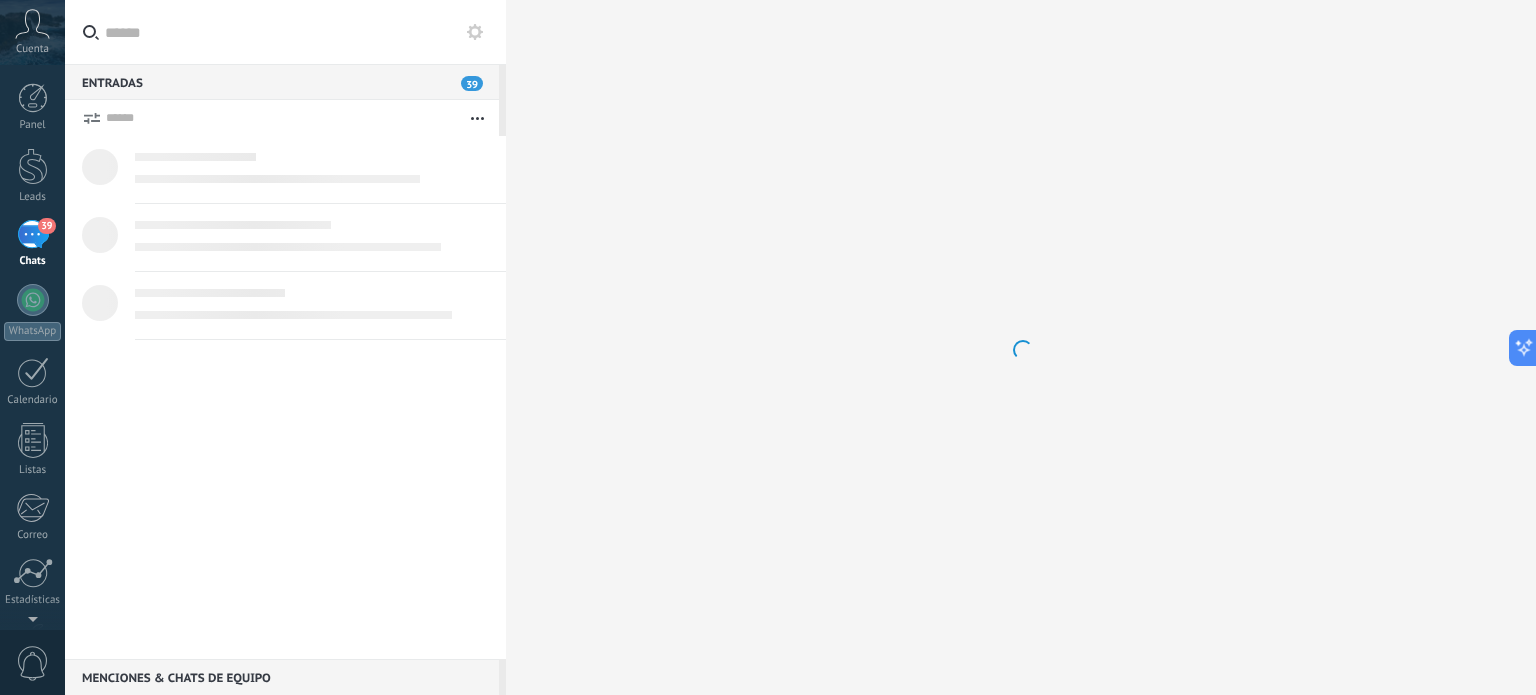 scroll, scrollTop: 0, scrollLeft: 0, axis: both 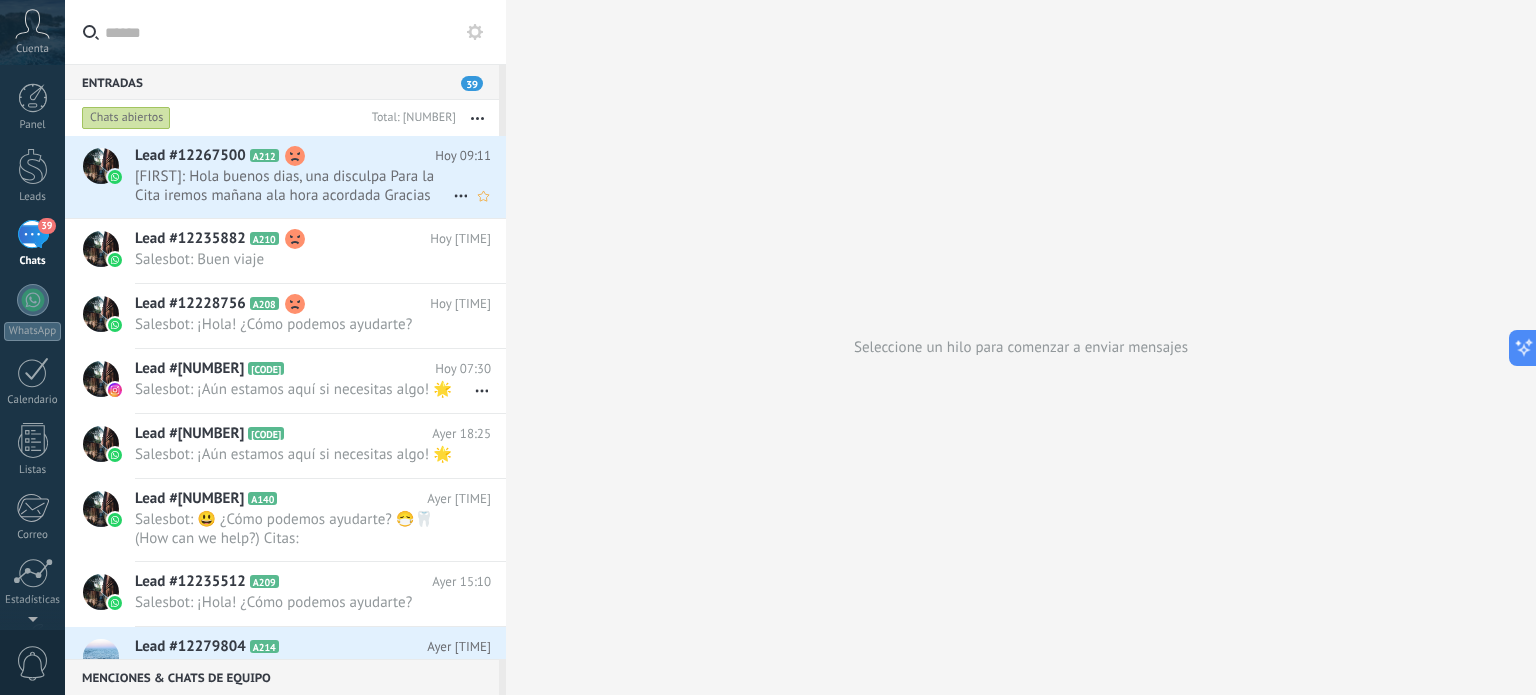 click on "[FIRST]: Hola buenos dias, una disculpa Para la Cita iremos mañana ala hora acordada Gracias" at bounding box center (294, 186) 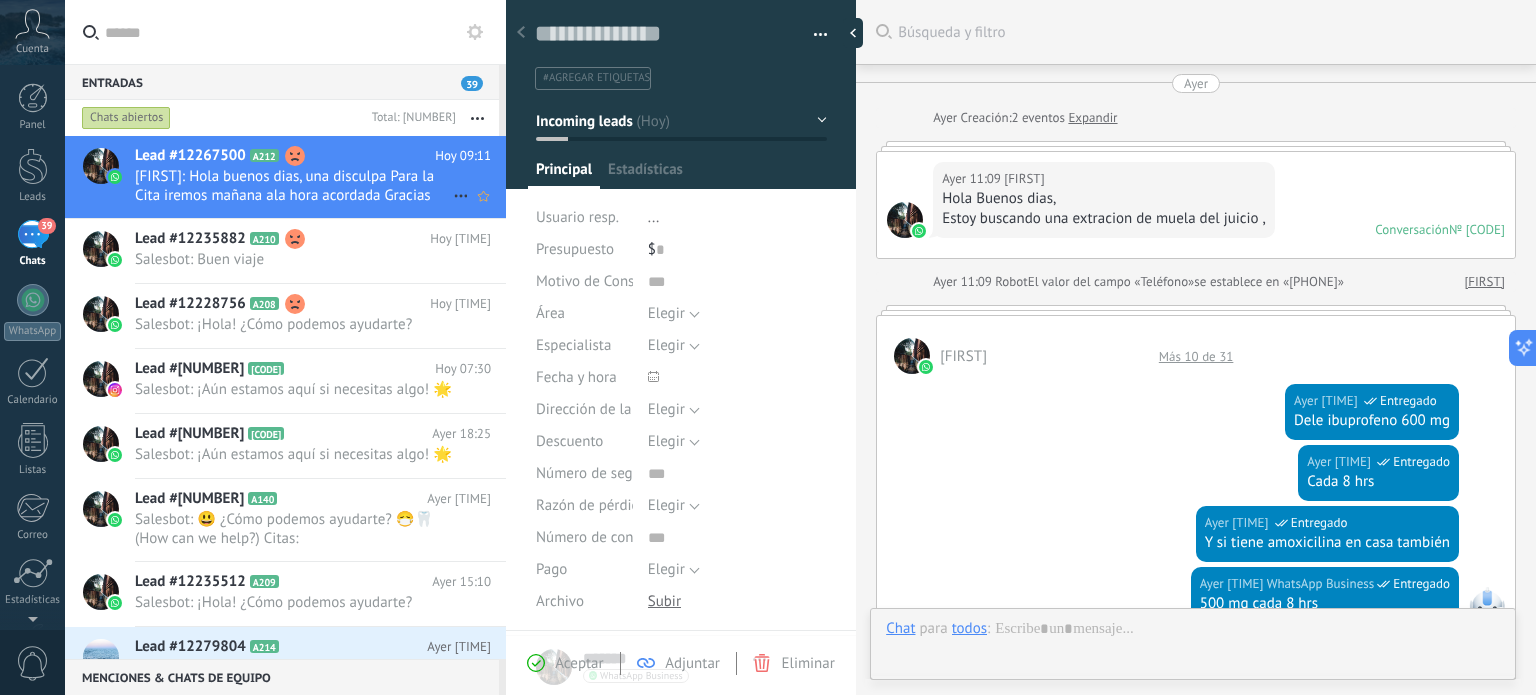 type on "**********" 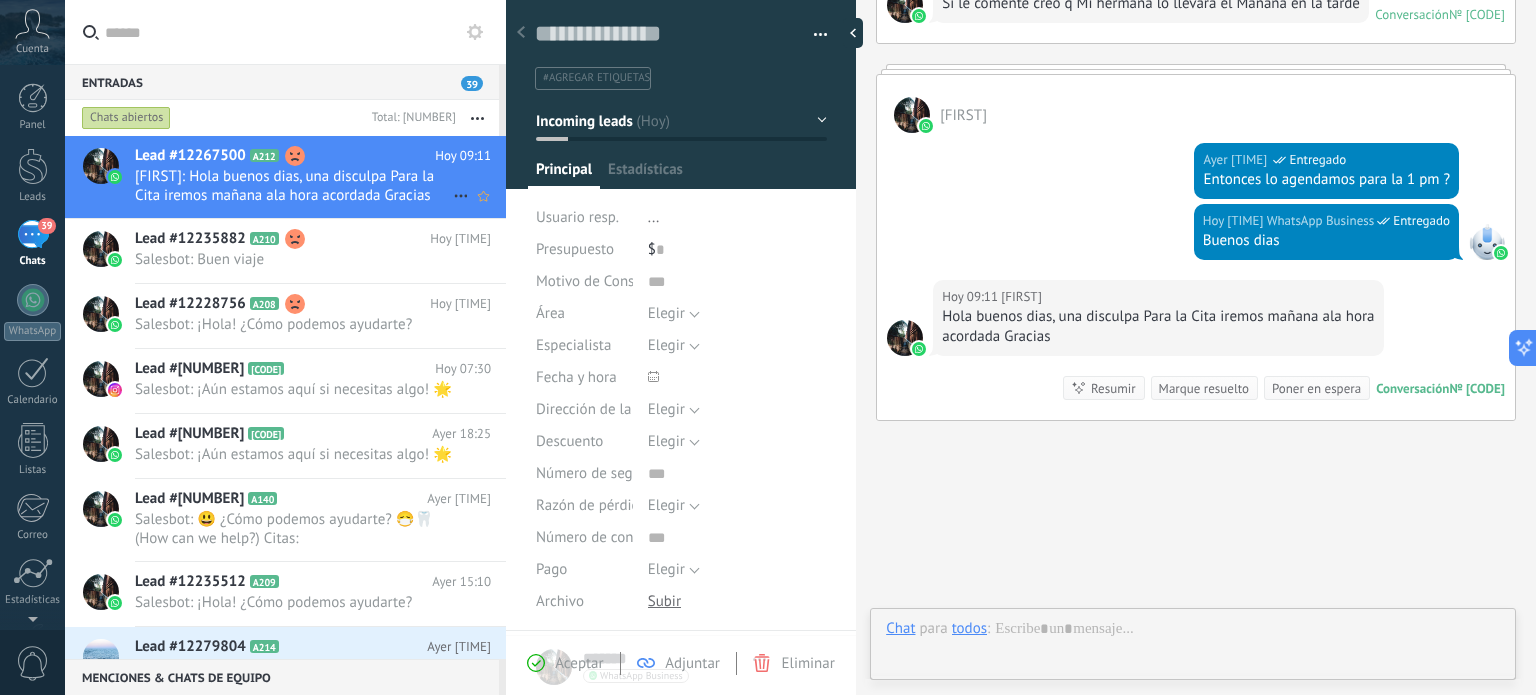 scroll, scrollTop: 29, scrollLeft: 0, axis: vertical 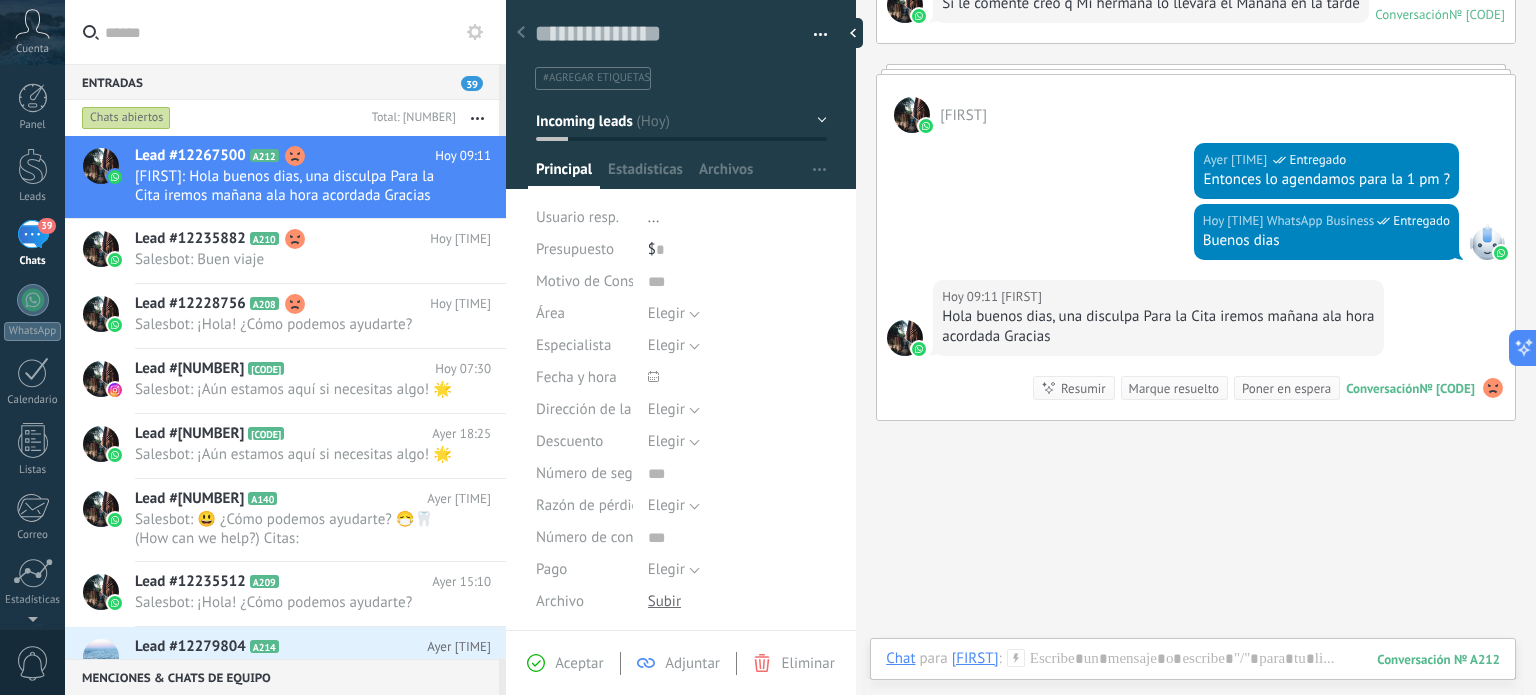 click at bounding box center (477, 118) 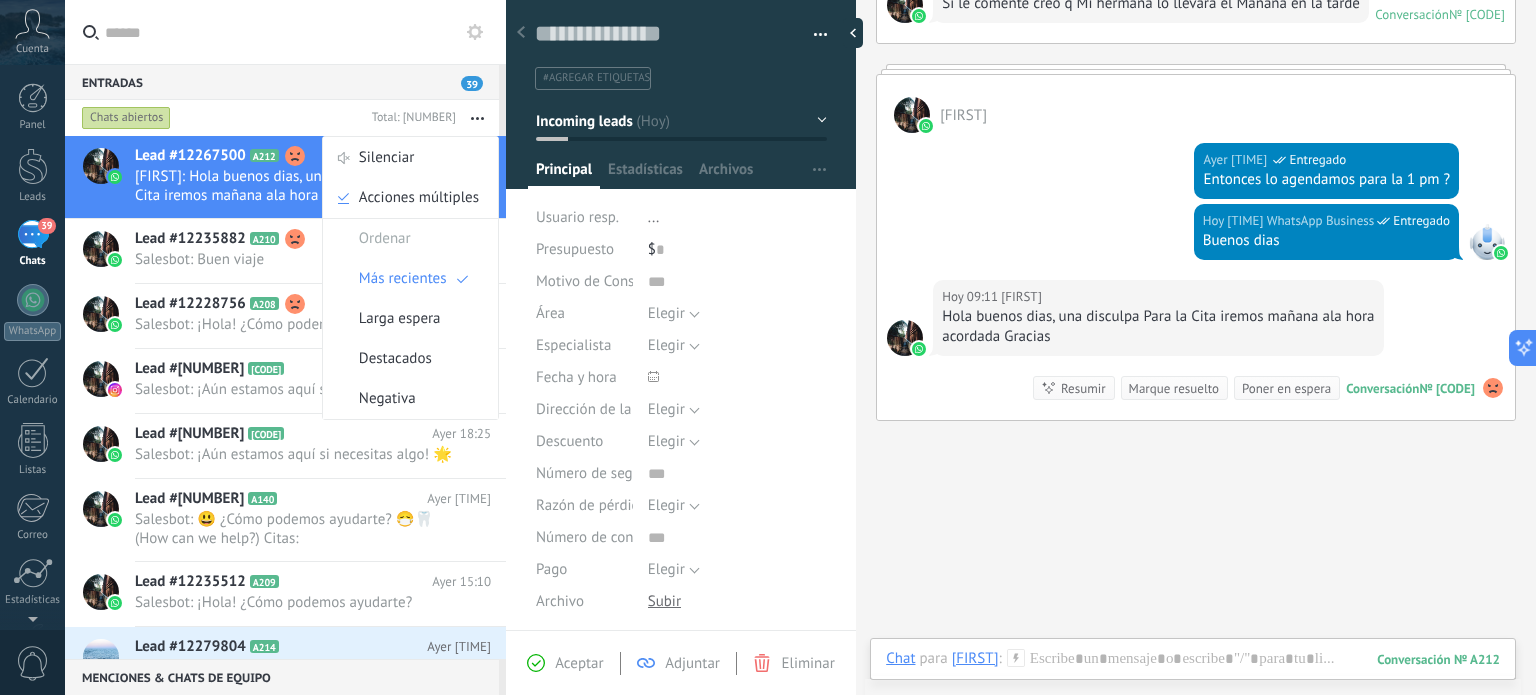 click at bounding box center [477, 118] 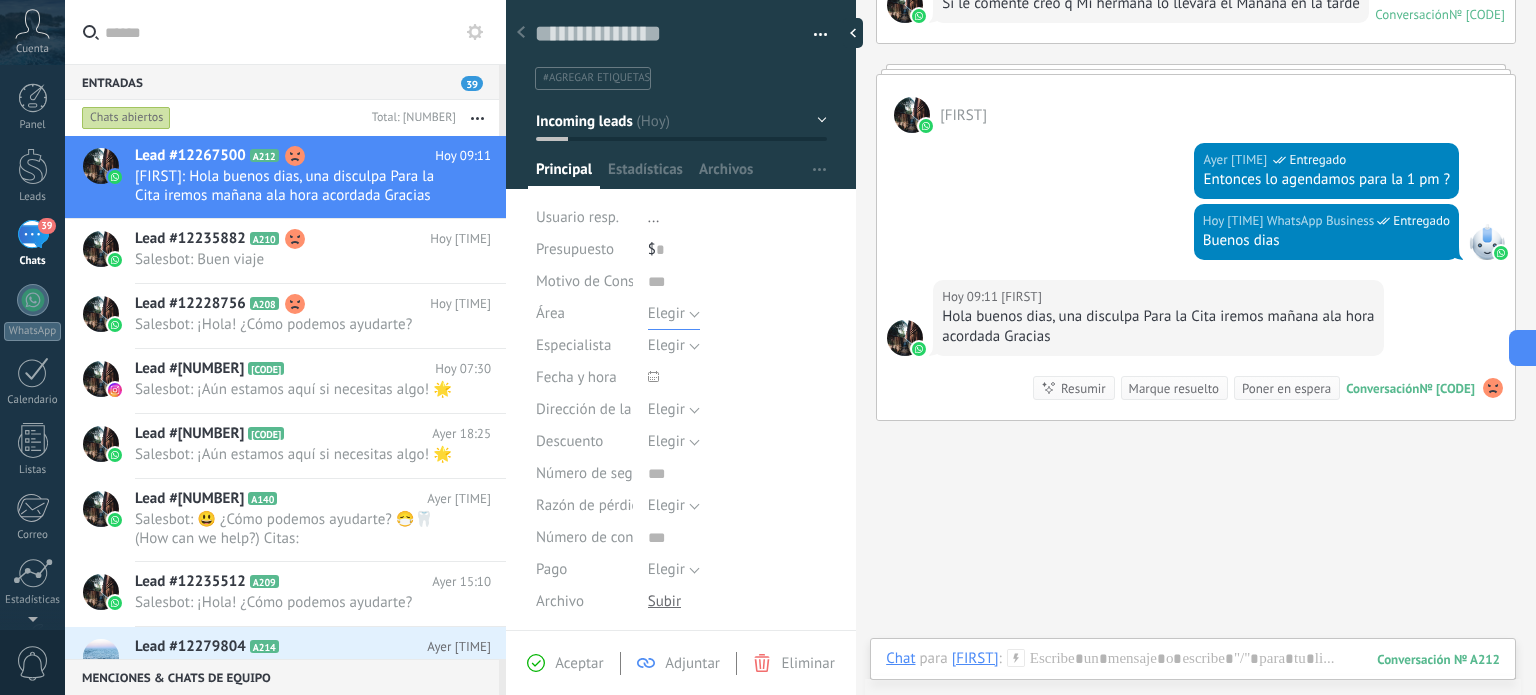 click on "Elegir" at bounding box center (674, 314) 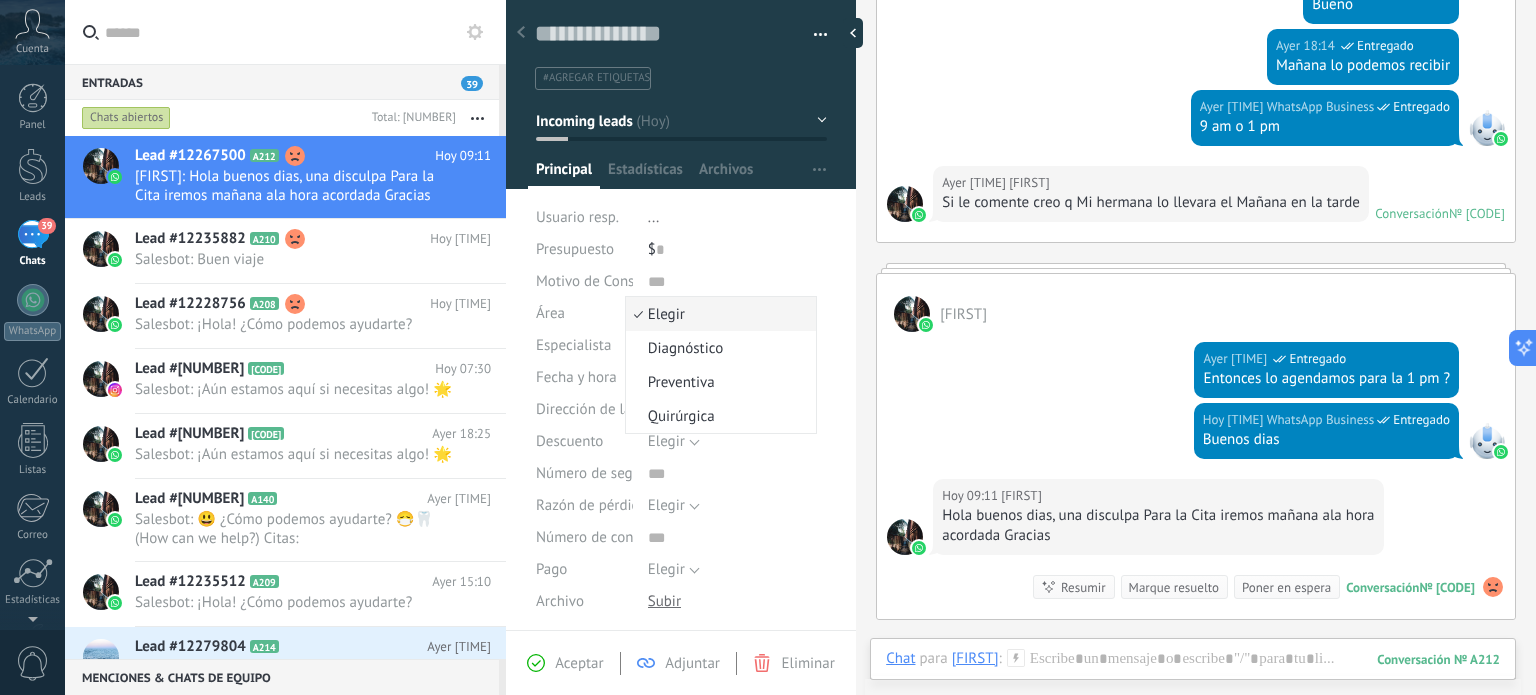 scroll, scrollTop: 811, scrollLeft: 0, axis: vertical 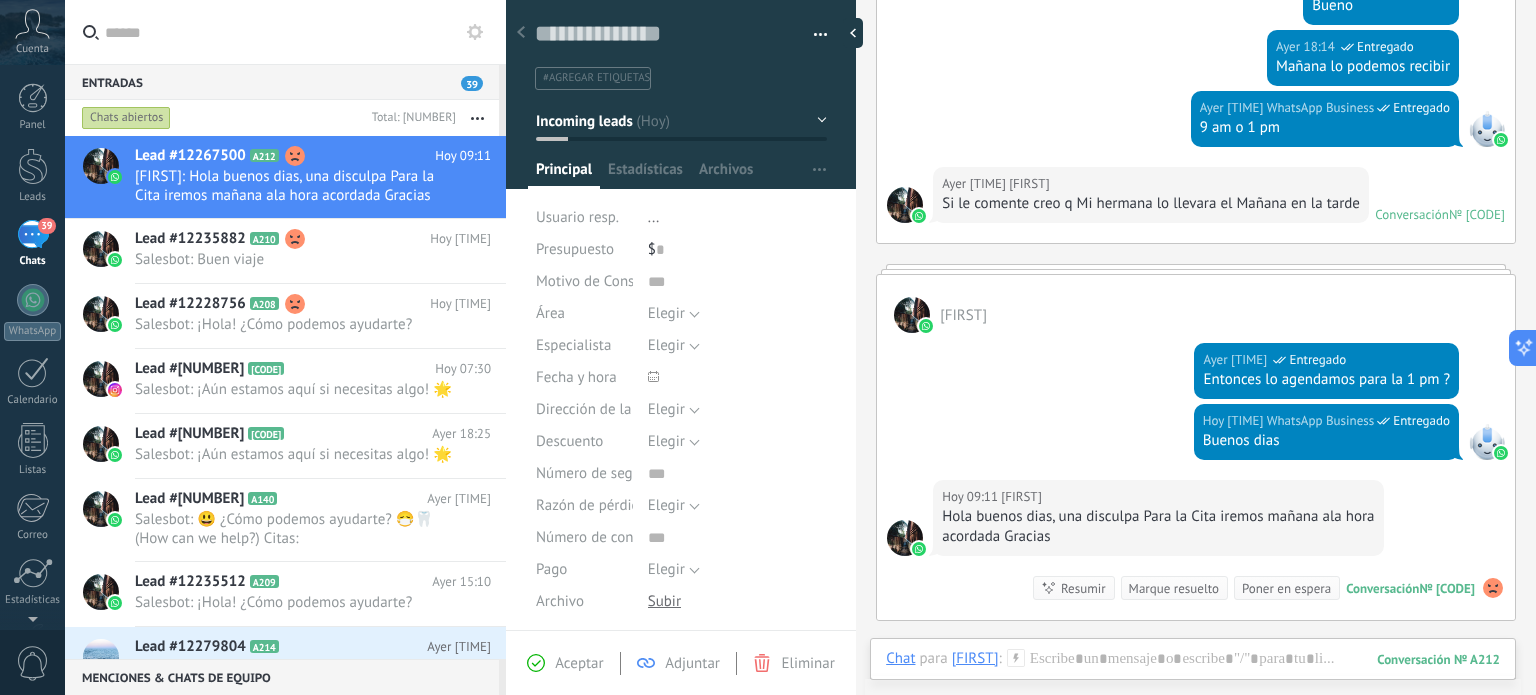 click at bounding box center (1196, 269) 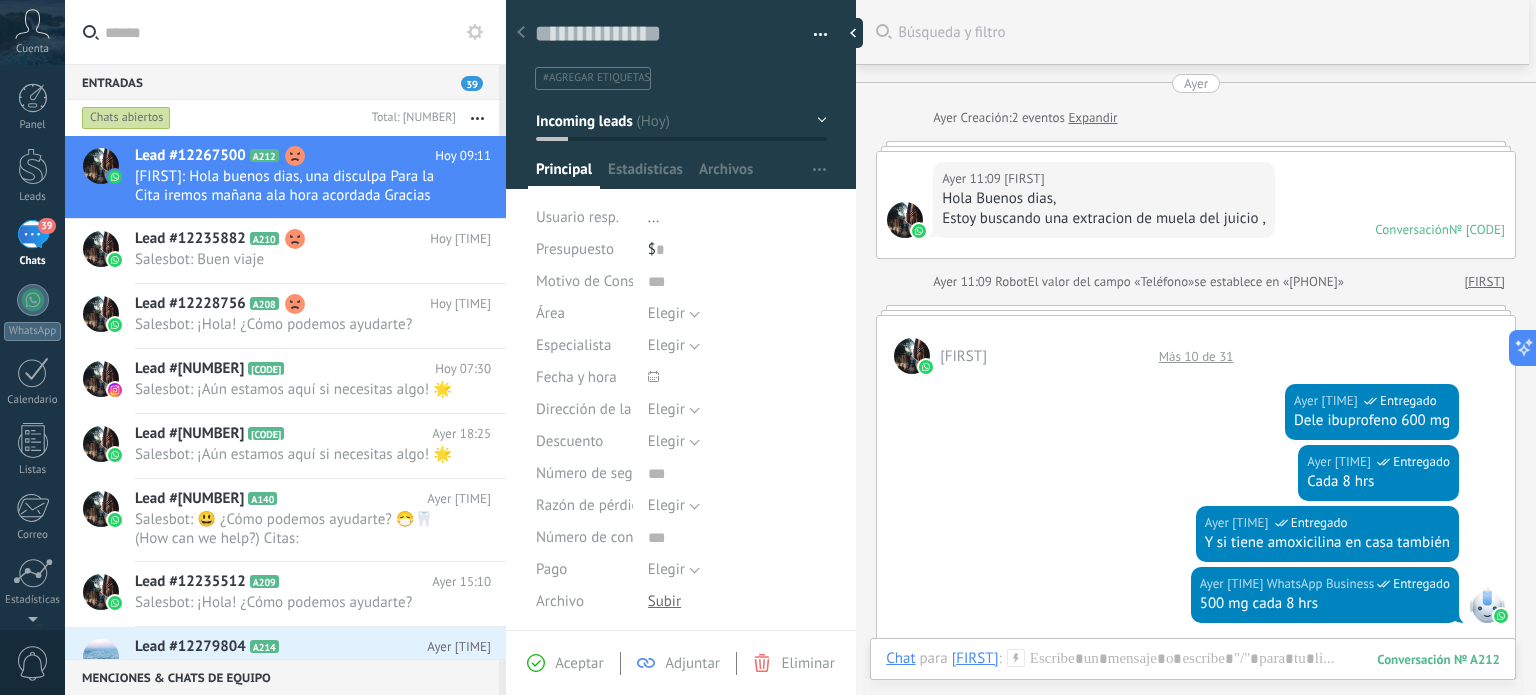 scroll, scrollTop: 46, scrollLeft: 0, axis: vertical 